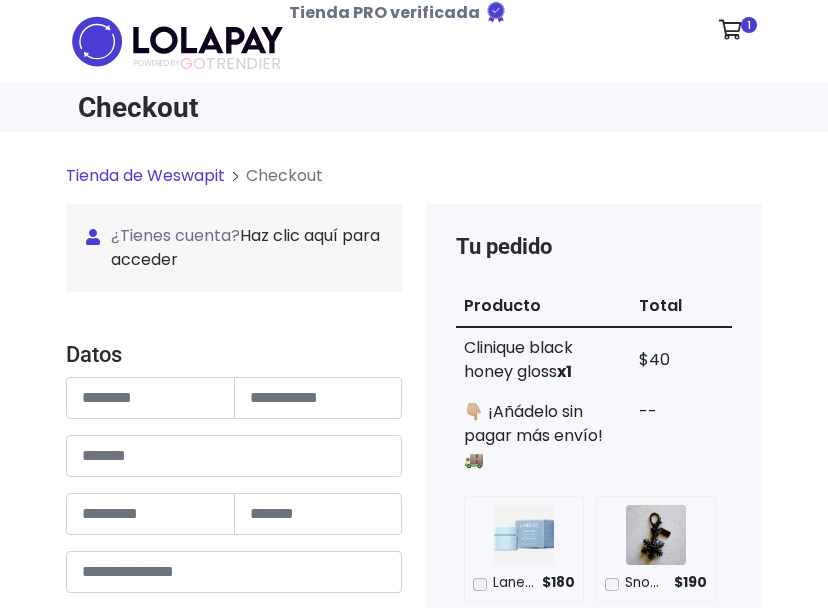 scroll, scrollTop: 0, scrollLeft: 0, axis: both 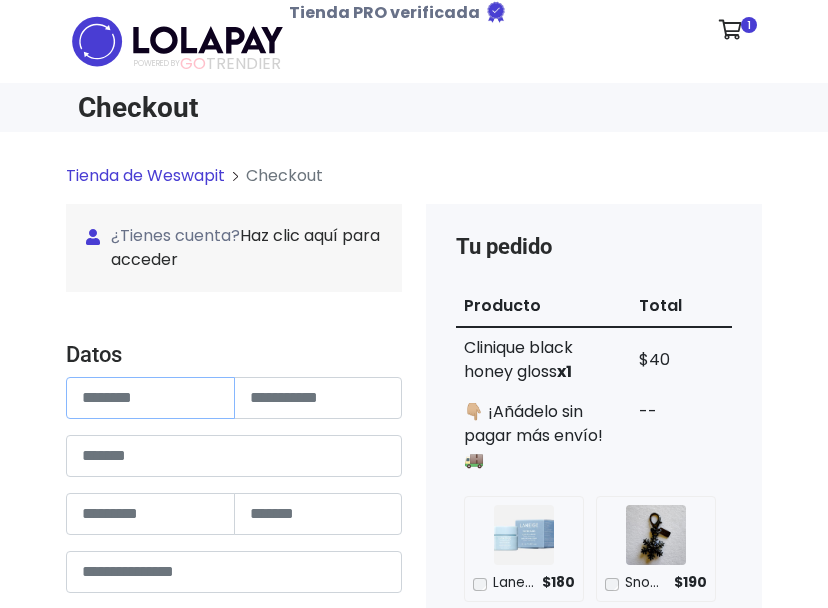 click at bounding box center [150, 398] 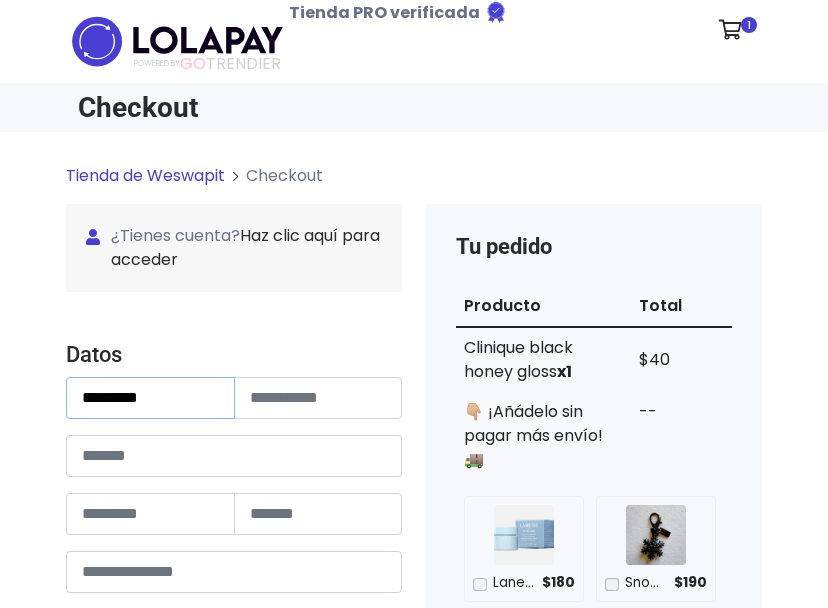 drag, startPoint x: 167, startPoint y: 396, endPoint x: 120, endPoint y: 392, distance: 47.169907 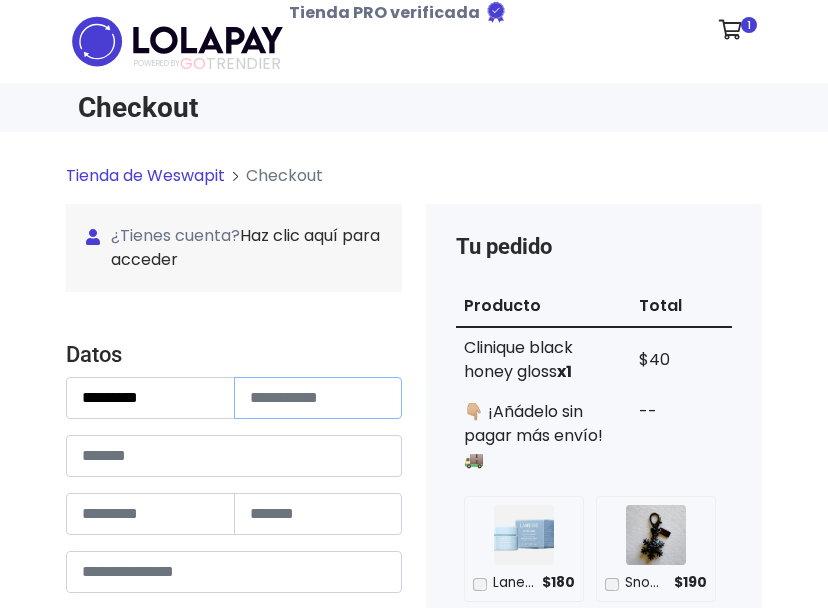 paste on "*****" 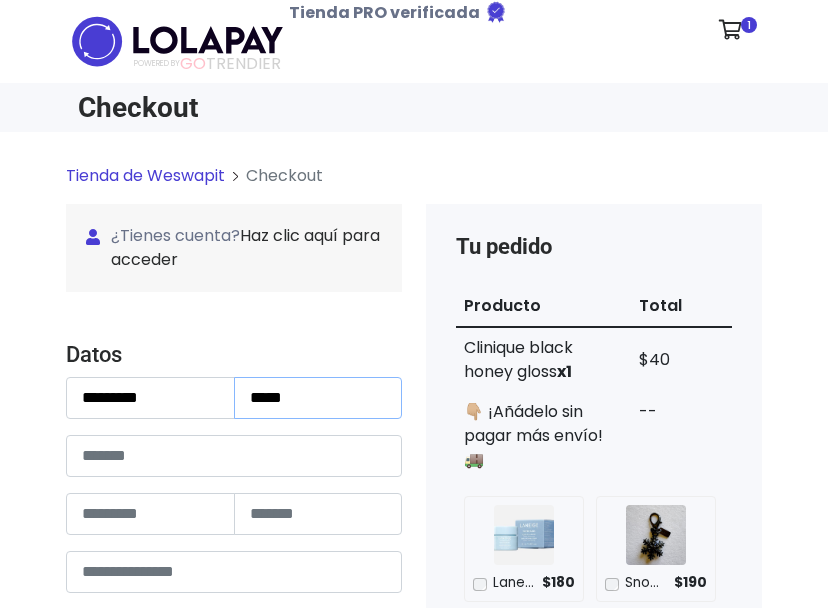 type on "*****" 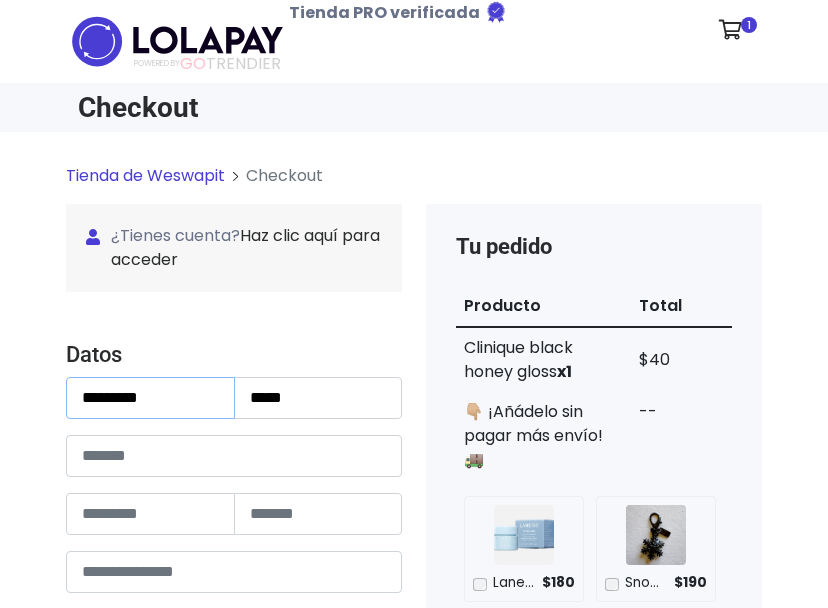 click on "*********" at bounding box center (150, 398) 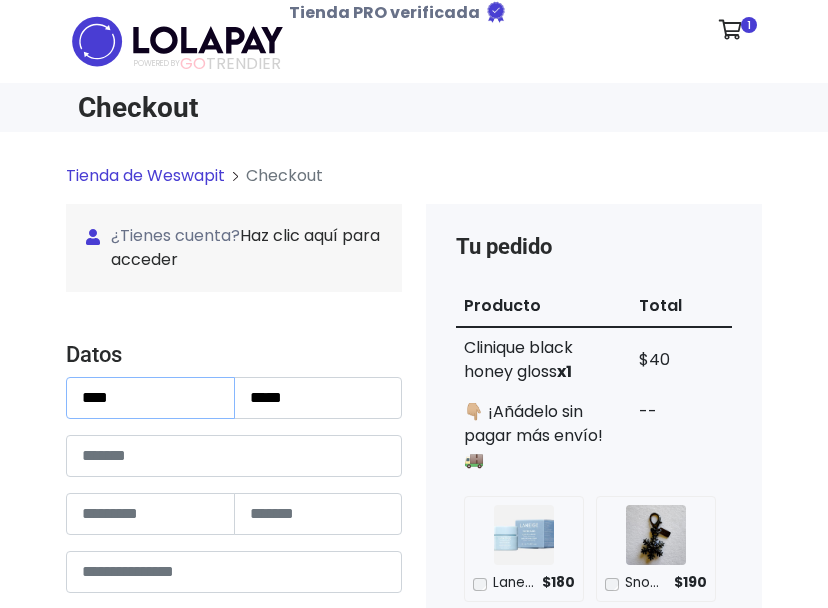 type on "***" 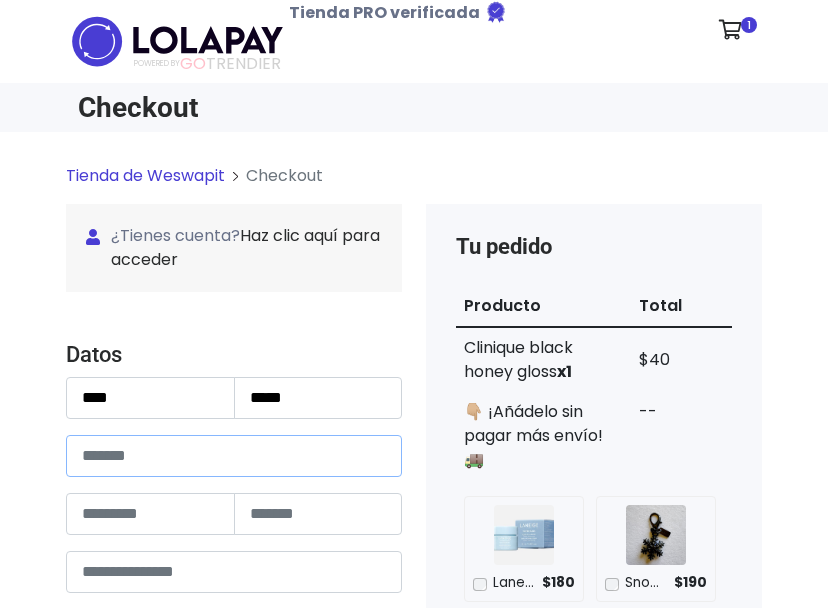 click at bounding box center (234, 456) 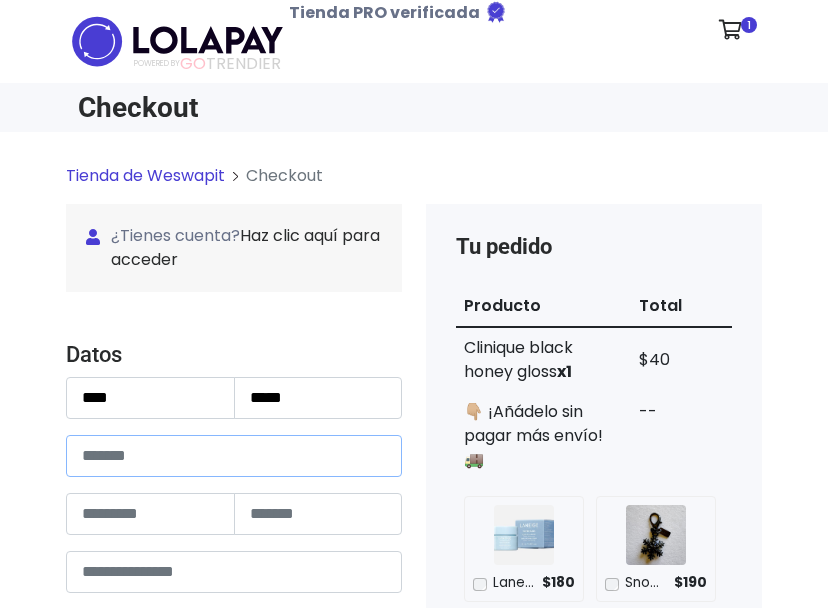 paste on "**********" 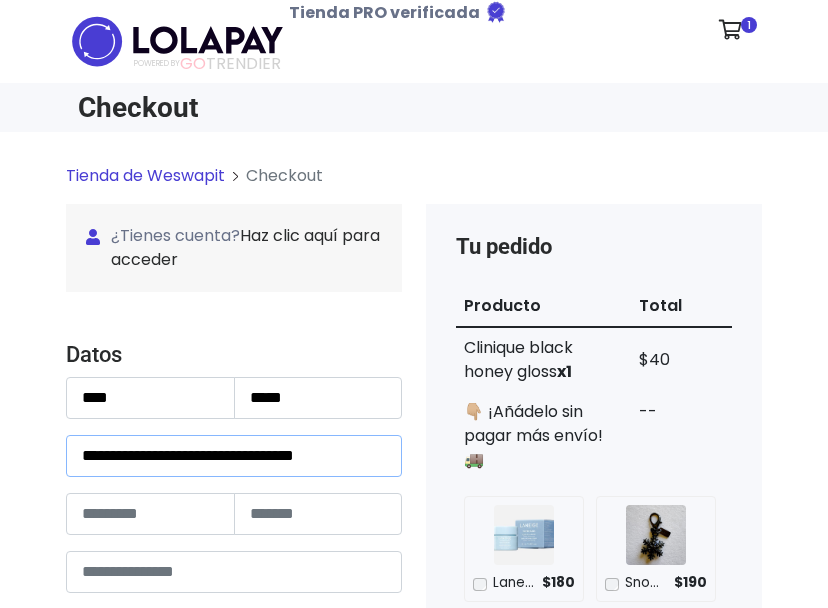 drag, startPoint x: 352, startPoint y: 455, endPoint x: 331, endPoint y: 455, distance: 21 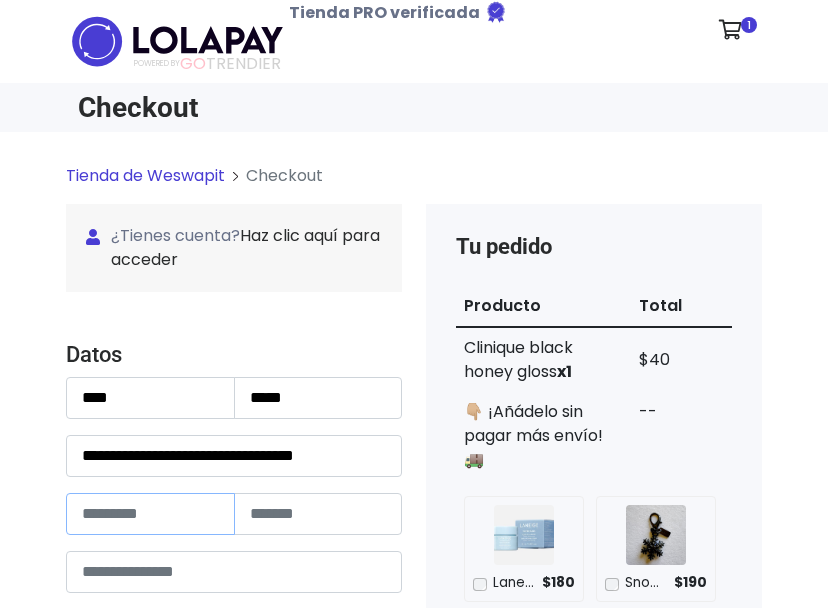 click at bounding box center (150, 514) 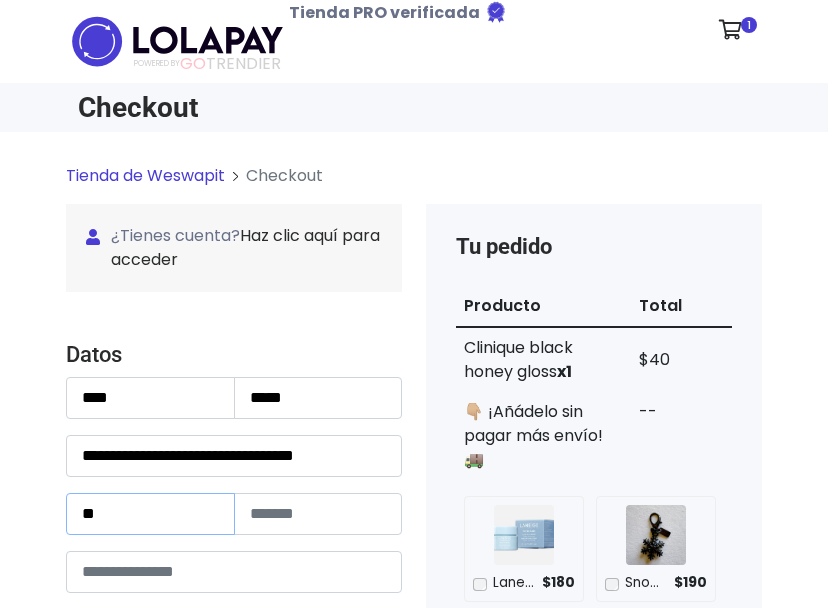 type on "**" 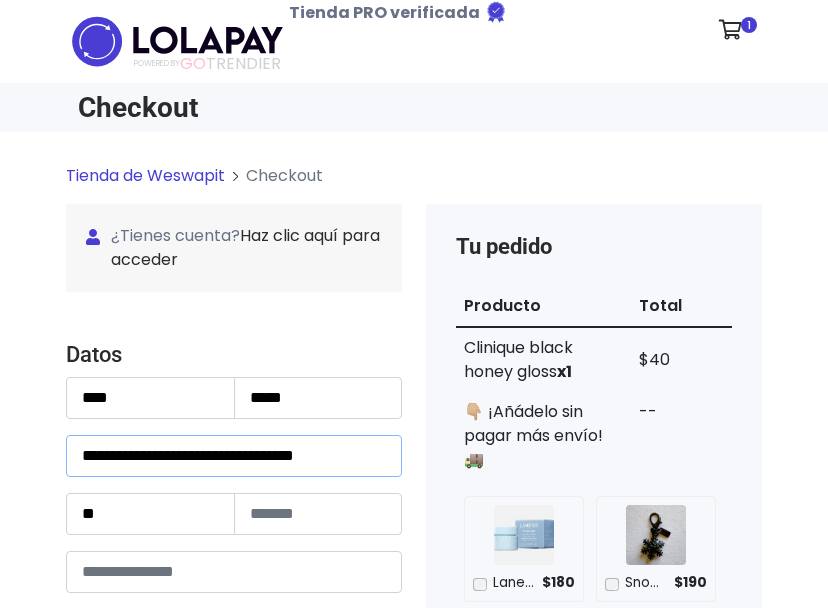 drag, startPoint x: 309, startPoint y: 448, endPoint x: 366, endPoint y: 453, distance: 57.21888 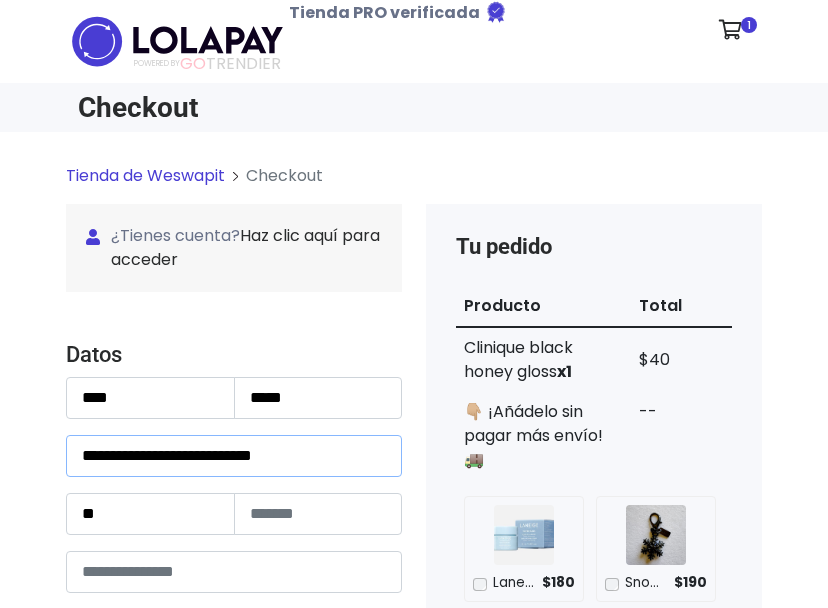 type on "**********" 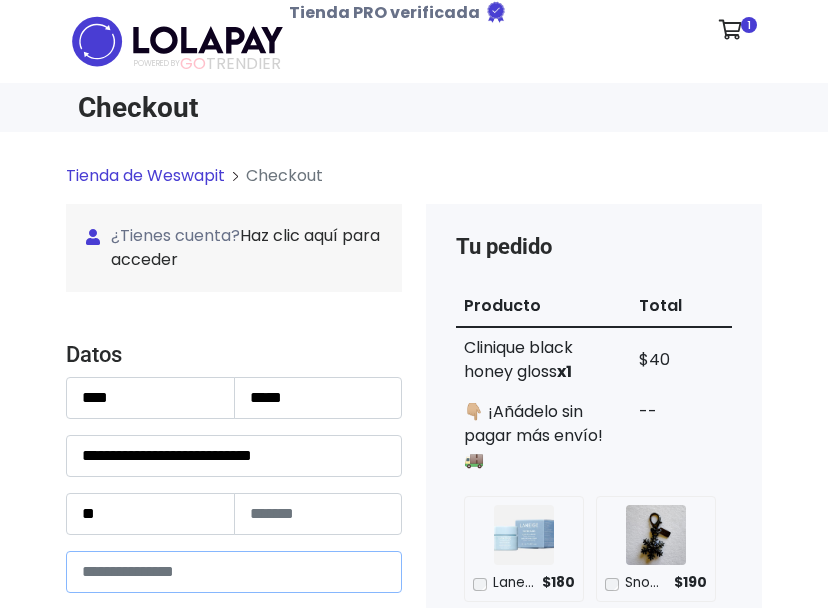 click at bounding box center (234, 572) 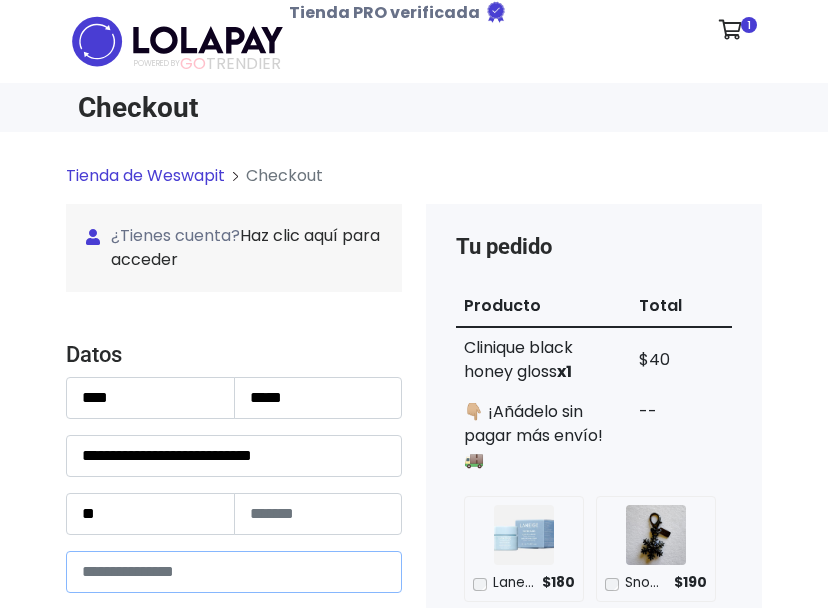 paste on "*****" 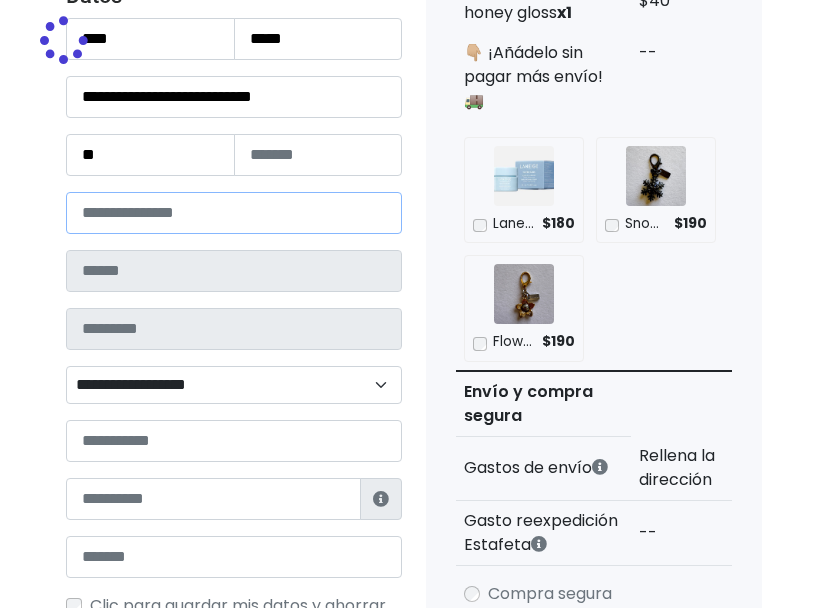 scroll, scrollTop: 362, scrollLeft: 0, axis: vertical 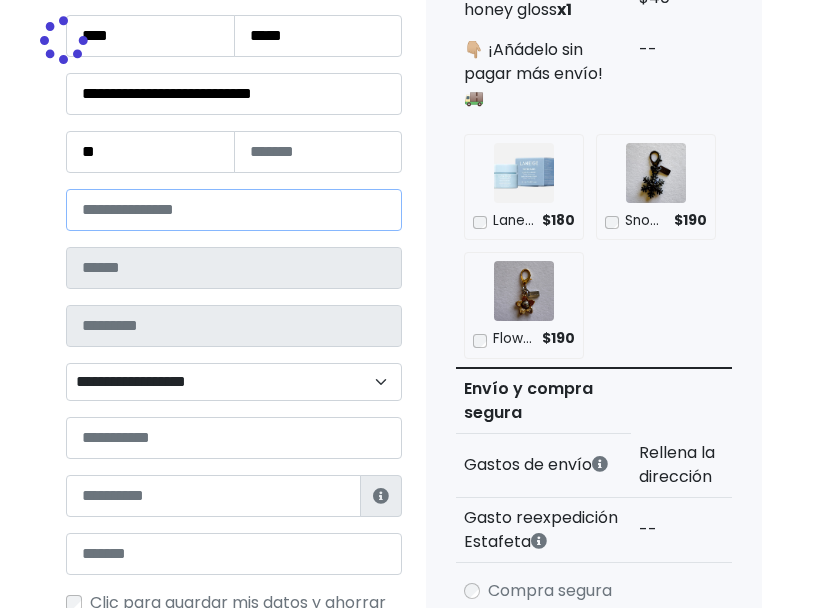 type on "******" 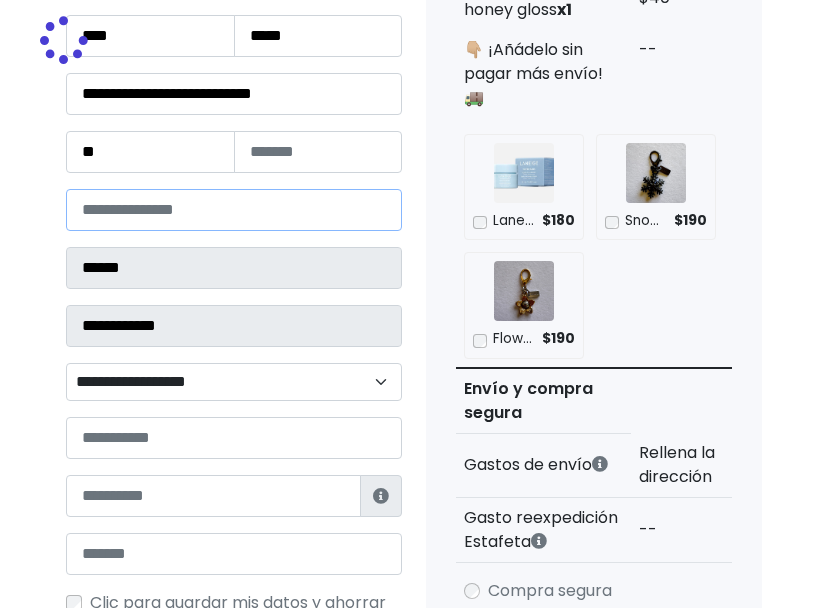 select 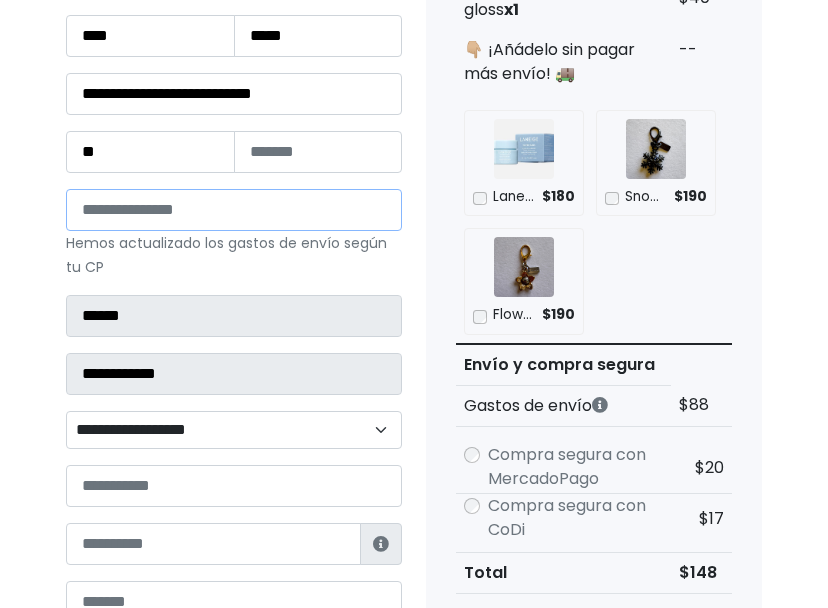 type on "*****" 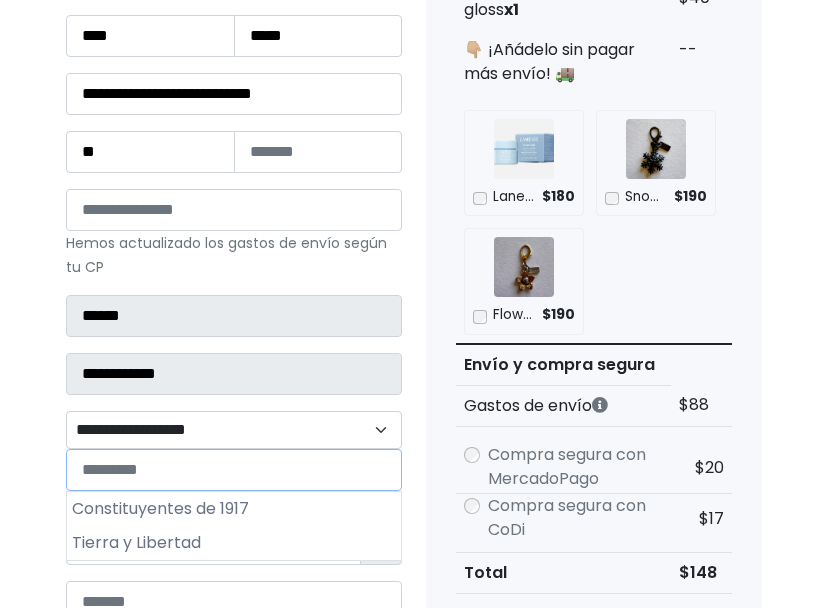 click on "**********" at bounding box center (234, 430) 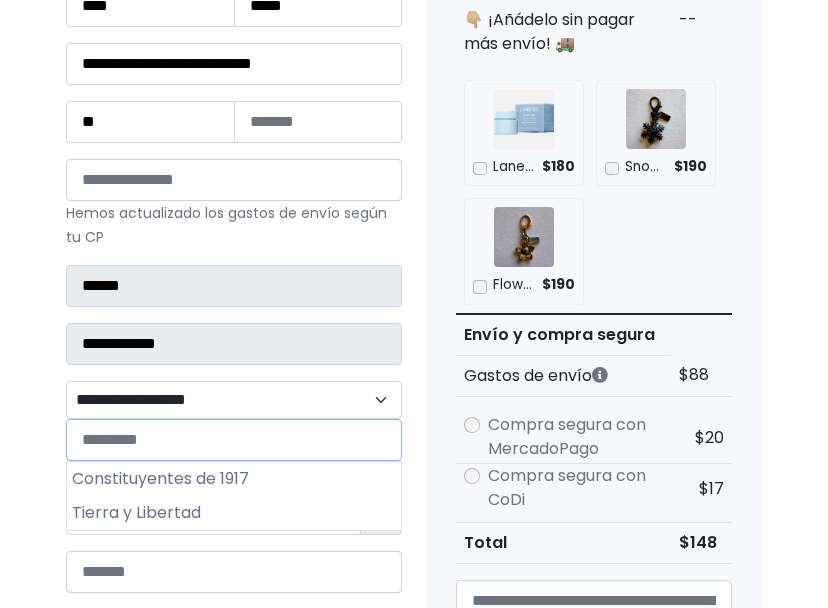 scroll, scrollTop: 399, scrollLeft: 0, axis: vertical 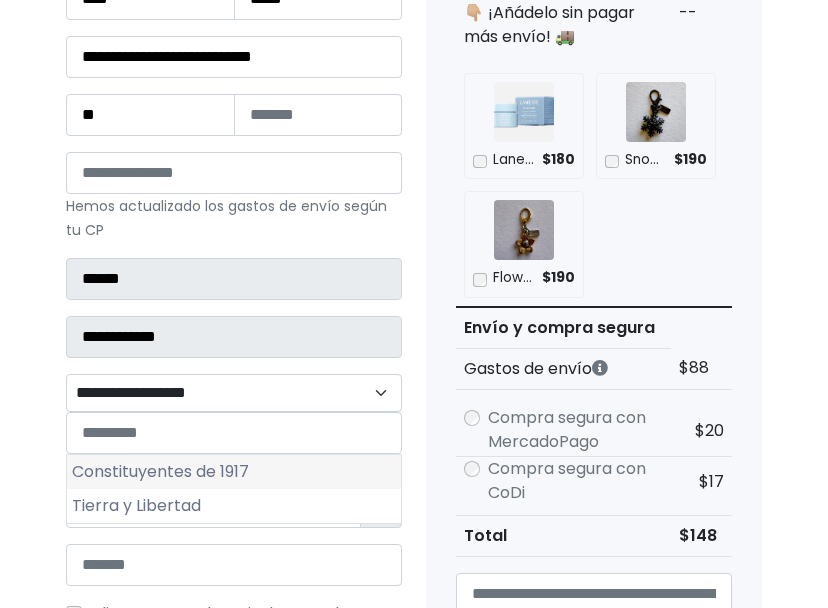 click on "Constituyentes de 1917" at bounding box center [234, 472] 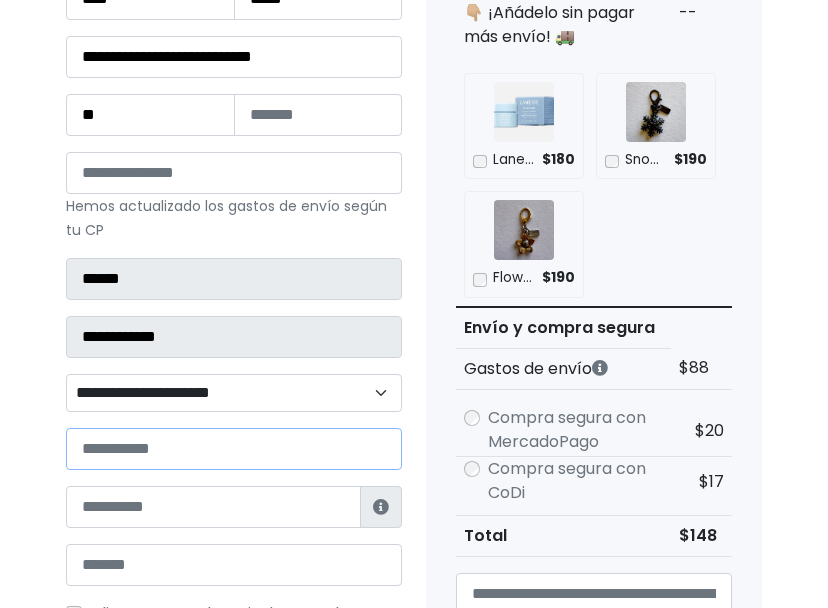 click at bounding box center (234, 449) 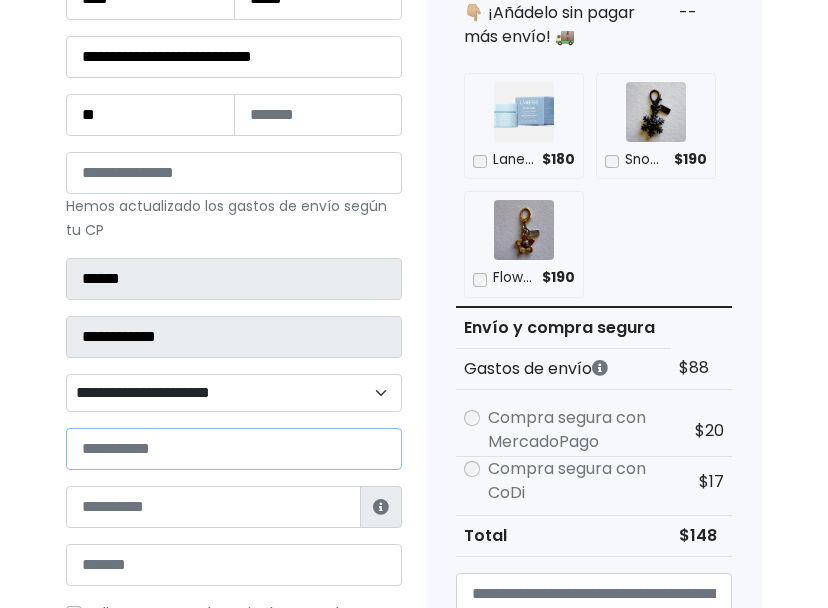 paste on "**********" 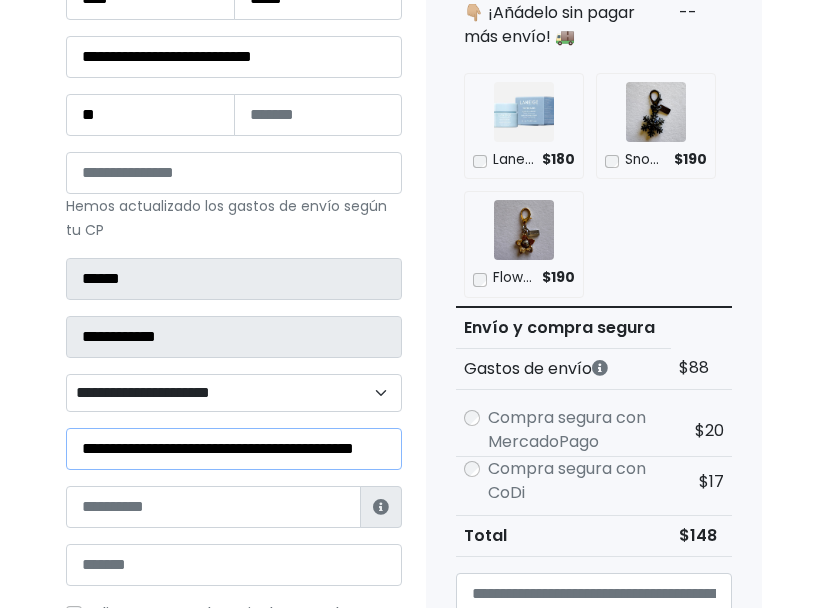 type on "**********" 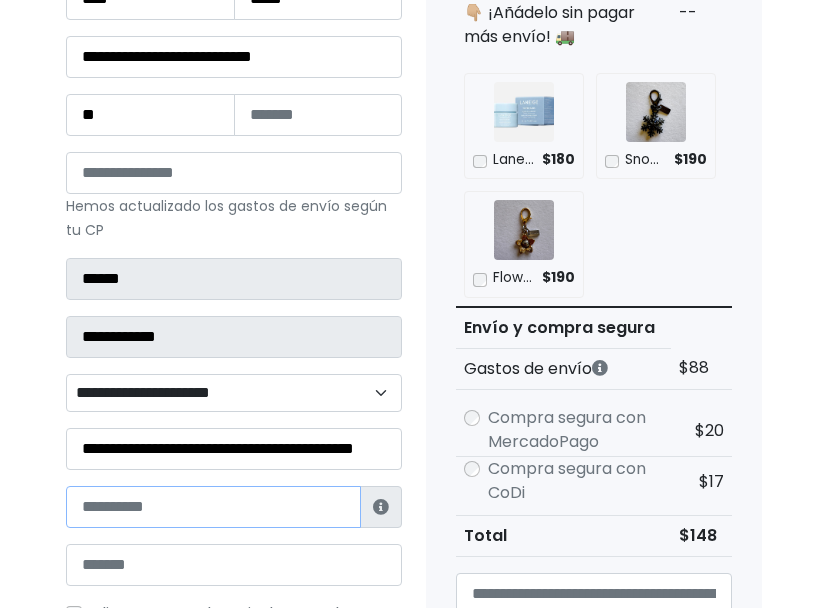click at bounding box center [213, 507] 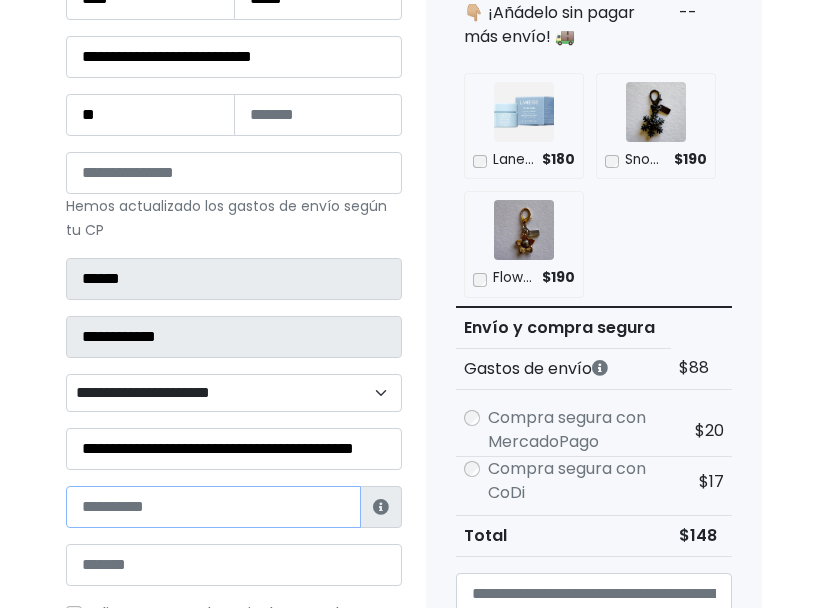 paste on "**********" 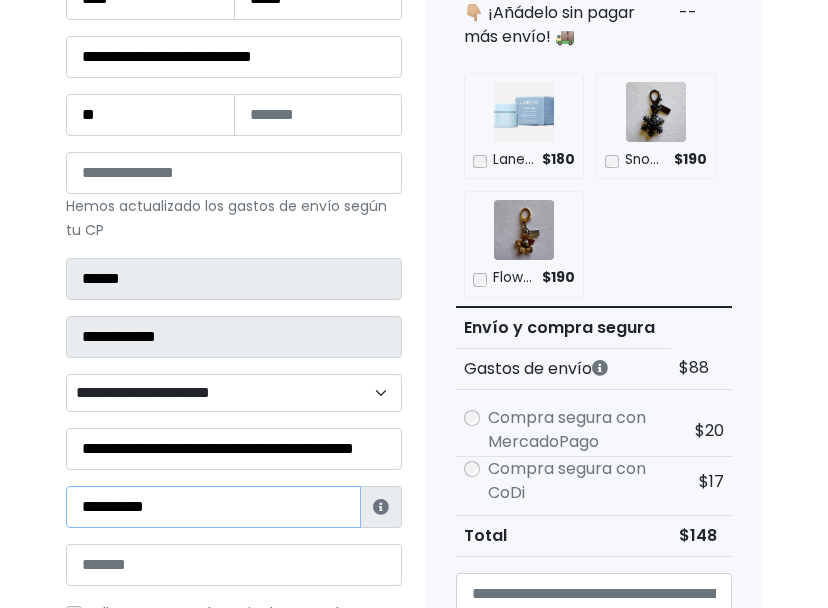 type on "**********" 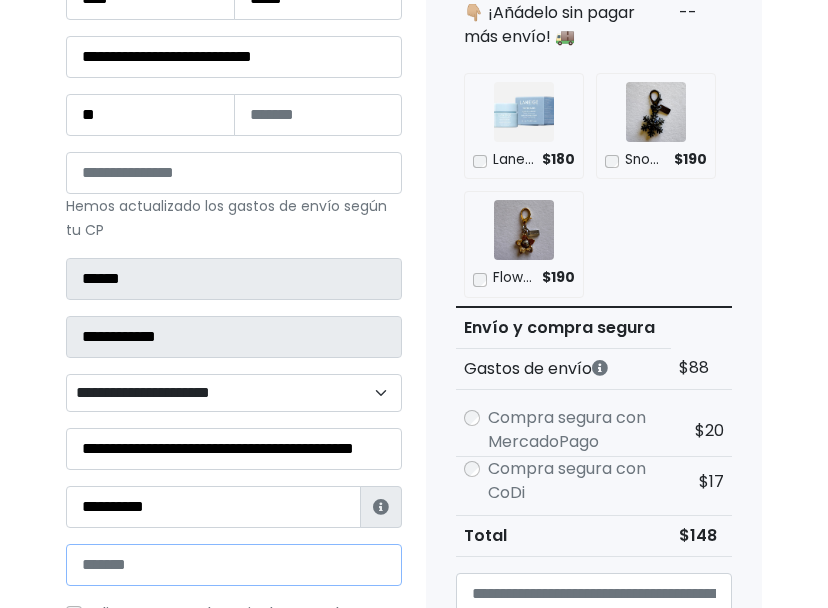 click at bounding box center (234, 565) 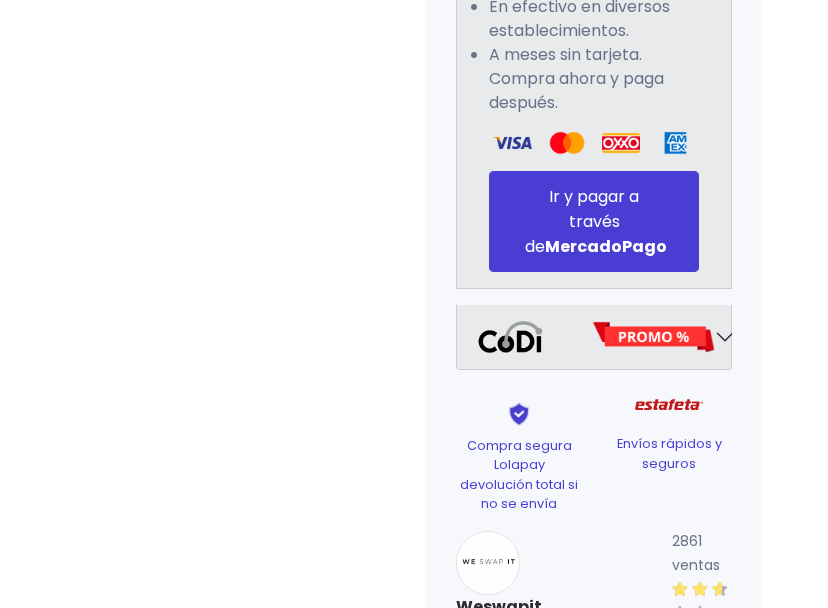 scroll, scrollTop: 1370, scrollLeft: 0, axis: vertical 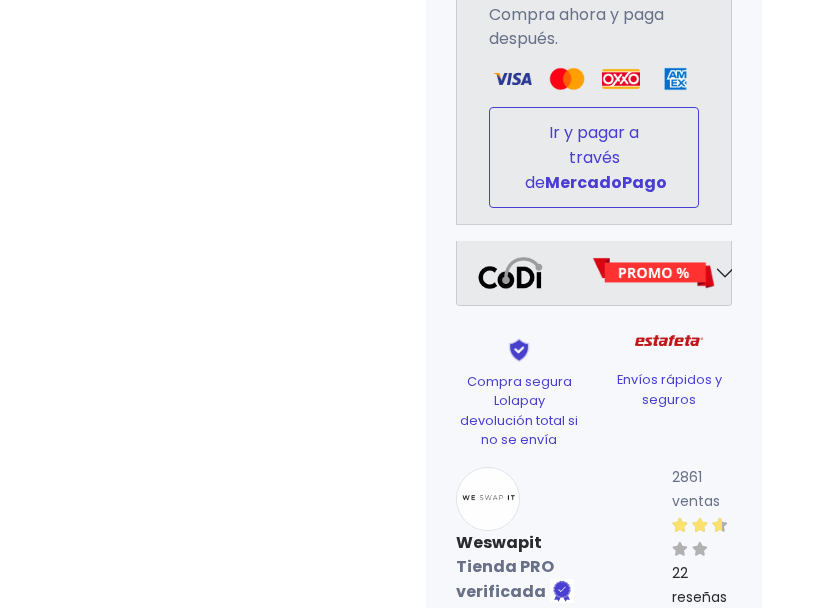 type on "**********" 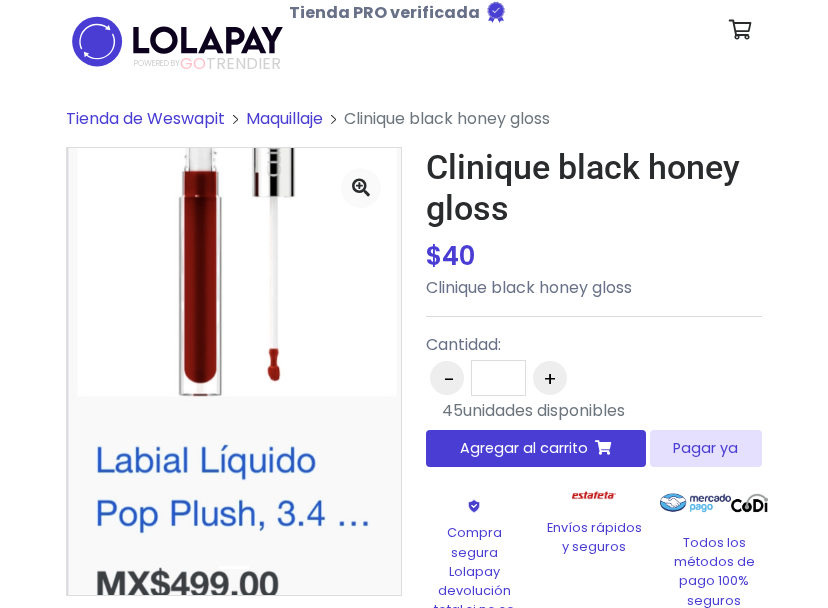 scroll, scrollTop: 0, scrollLeft: 0, axis: both 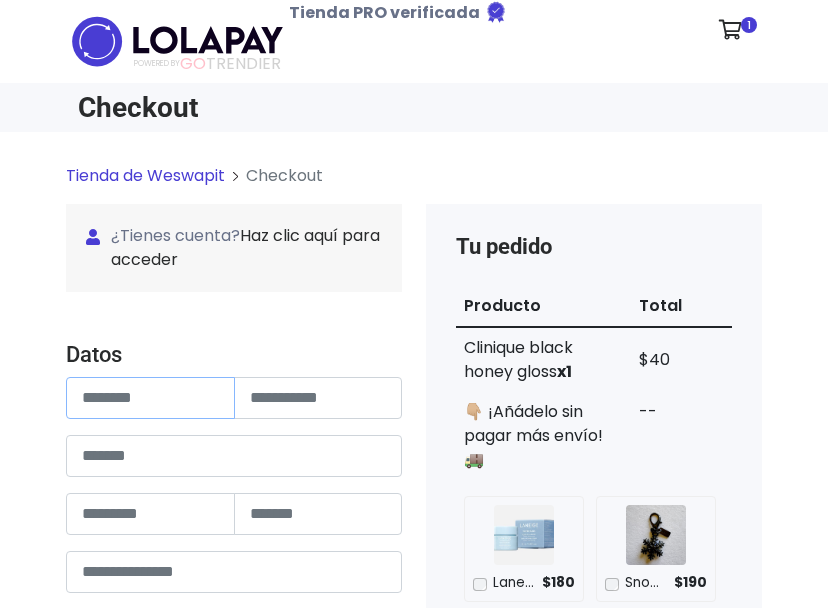 paste on "********" 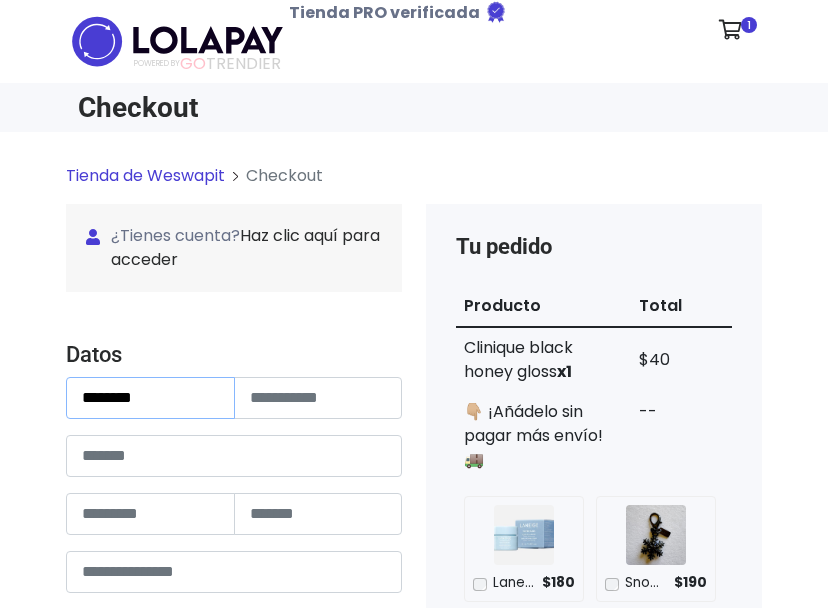 type on "********" 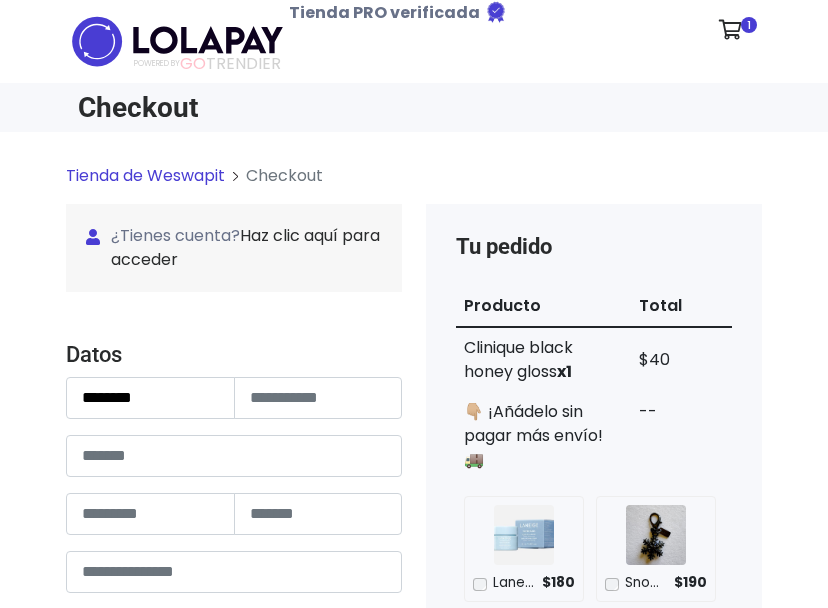 click on "Datos
Información de Estafeta
Este CP es Ocurre Forzoso para Estafeta , por lo tanto es  responsabilidad del comprador hacer seguimiento del pedido y recogerlo en sucursal . No se hace devolución del costo de envío si el pedido regresa a remitente.
📦 ¿Dónde lo tengo que recoger?
Con tu número de seguimiento podrás ingresar al sitio de Estafeta para rastrearlo, una vez en sucursal se indicará la dirección exacta de recolección. Será una sucursal cercana a tu domicilio.
📦 ¿Cómo obtengo mi número de seguimiento?
Después de tu compra te llegará un correo con el número de seguimiento y link Estafeta.
📦 ¿Cómo sé cuándo llegará?" at bounding box center [234, 692] 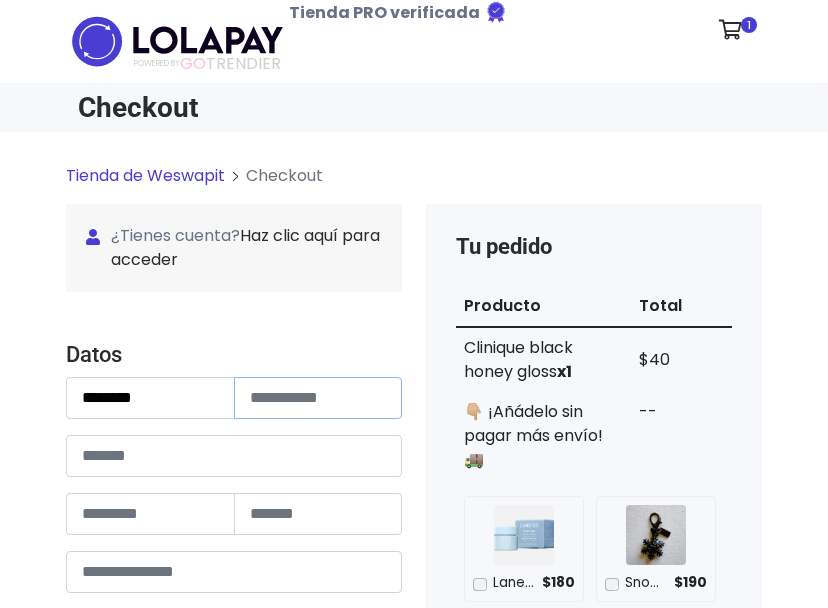 click at bounding box center [318, 398] 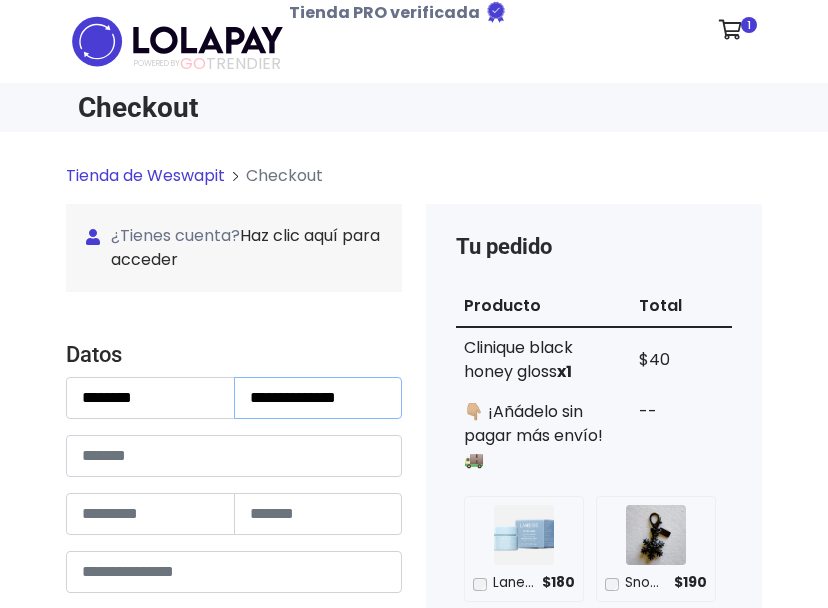 type on "**********" 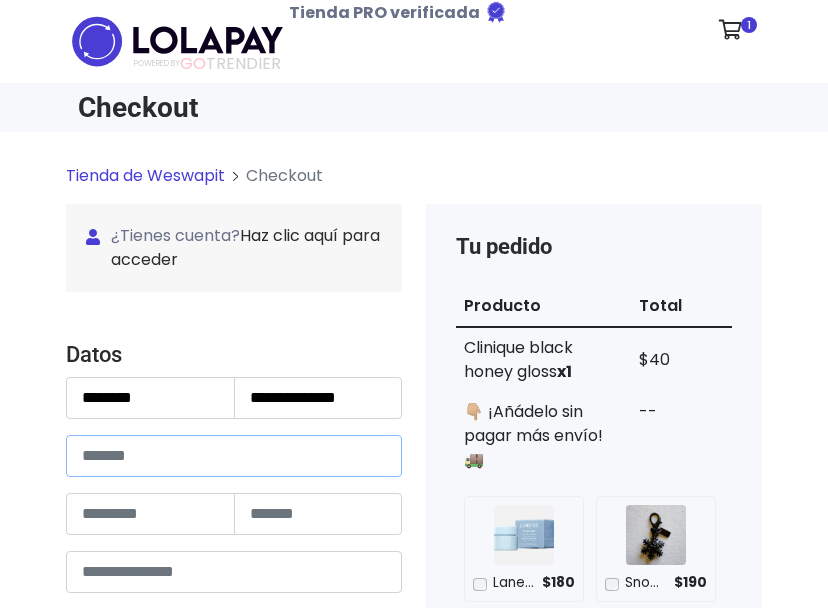 click at bounding box center (234, 456) 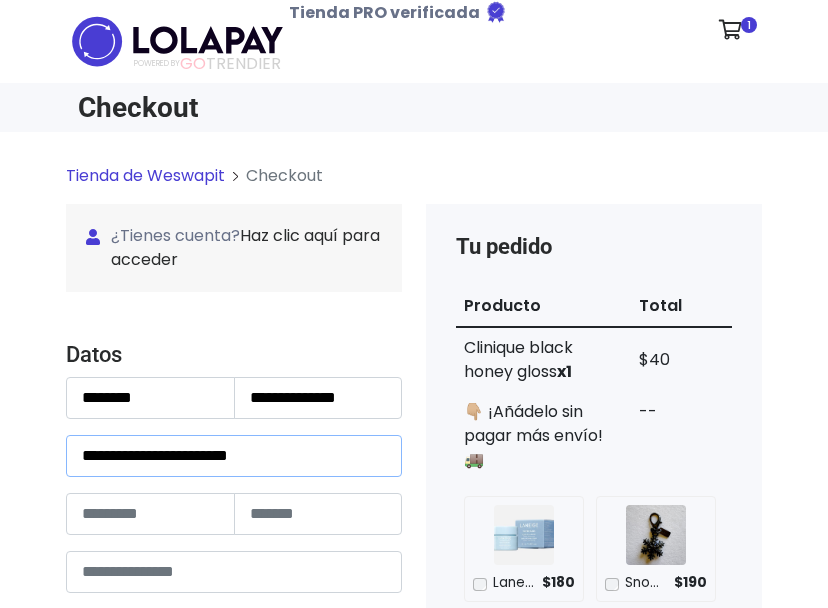 drag, startPoint x: 293, startPoint y: 451, endPoint x: 244, endPoint y: 447, distance: 49.162994 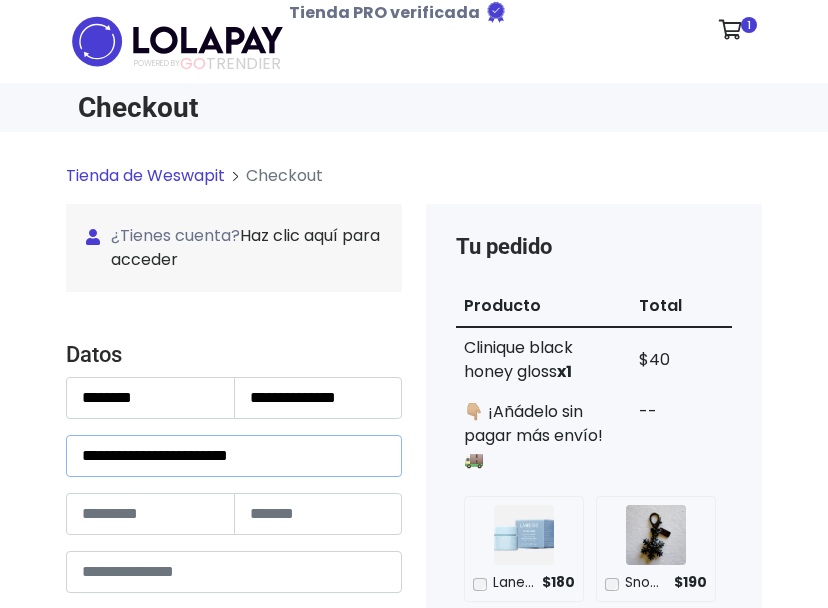 type on "**********" 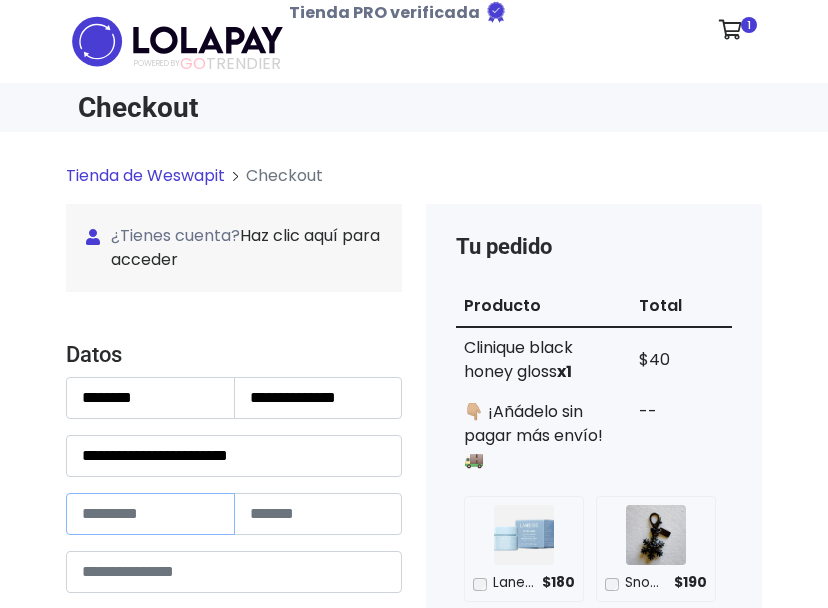 click at bounding box center [150, 514] 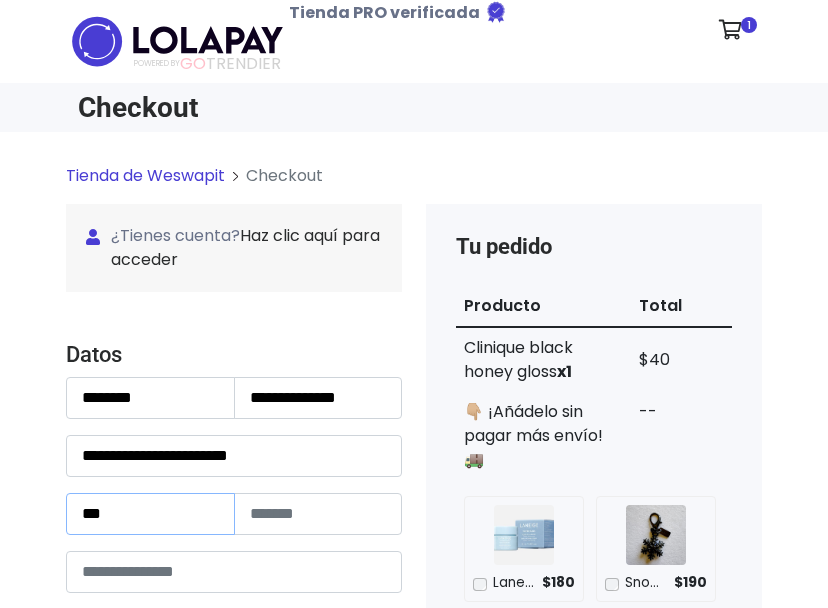 type on "***" 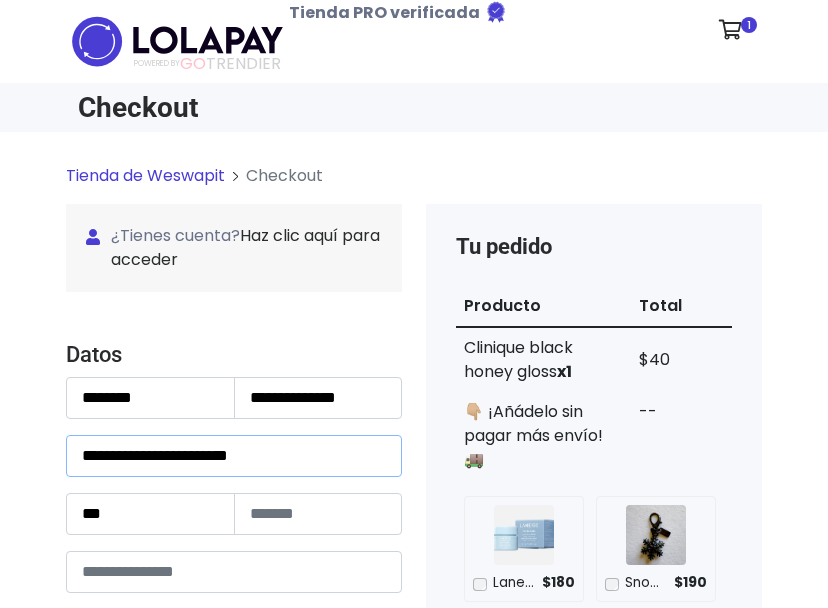 click on "**********" at bounding box center [234, 456] 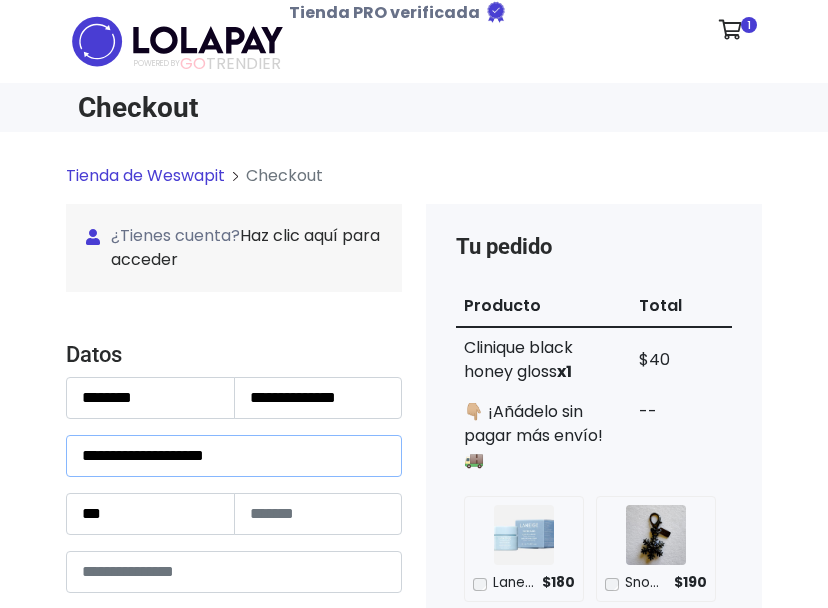 type on "**********" 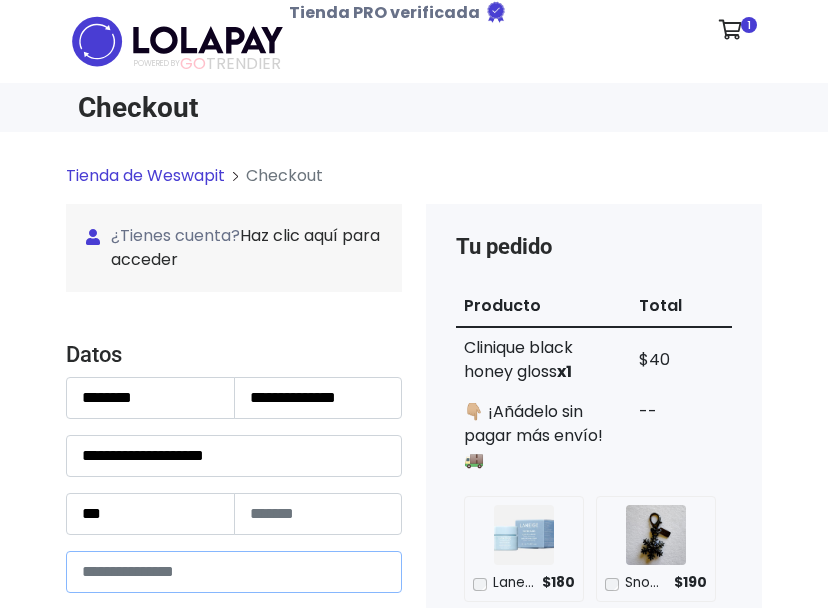 click at bounding box center (234, 572) 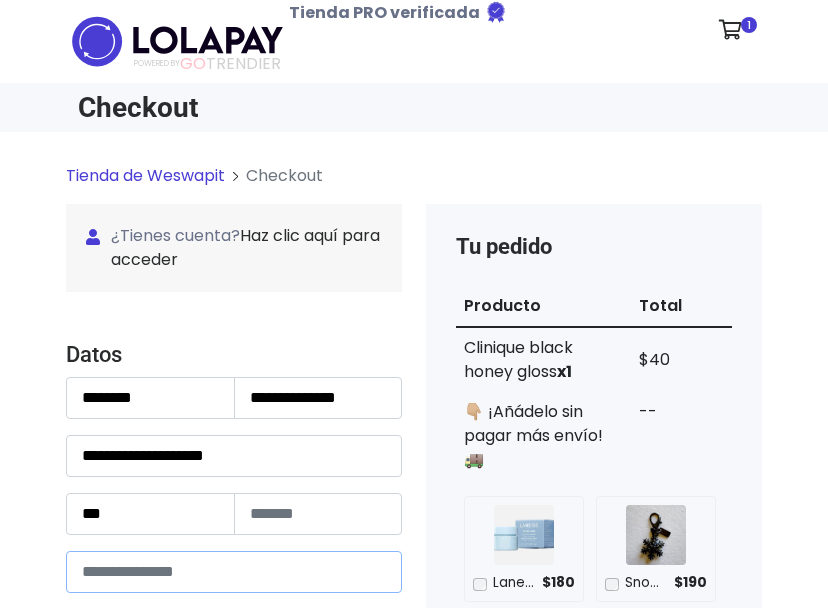 paste on "*****" 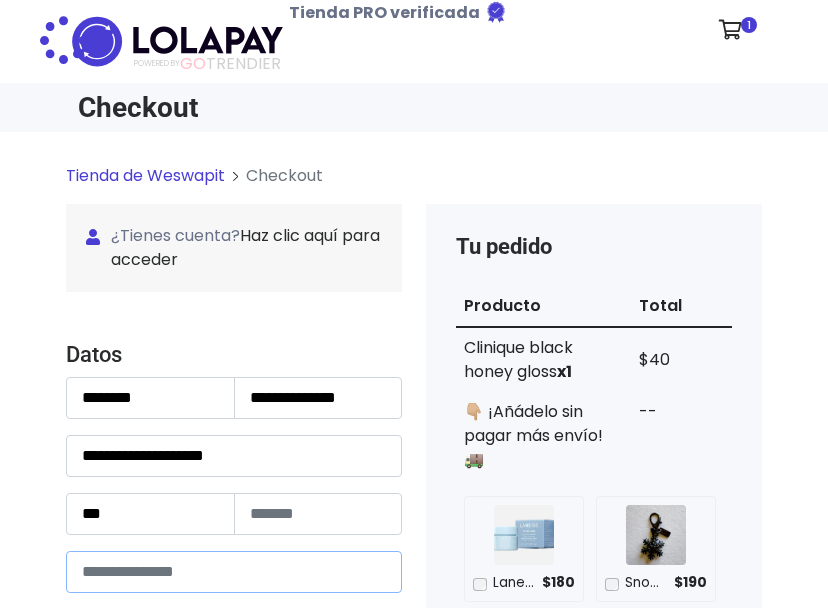scroll, scrollTop: 190, scrollLeft: 0, axis: vertical 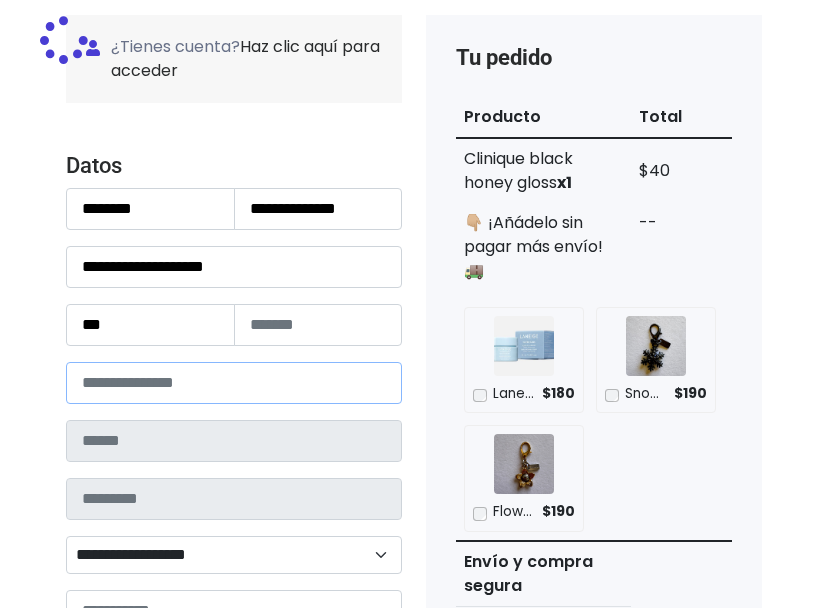 type on "**********" 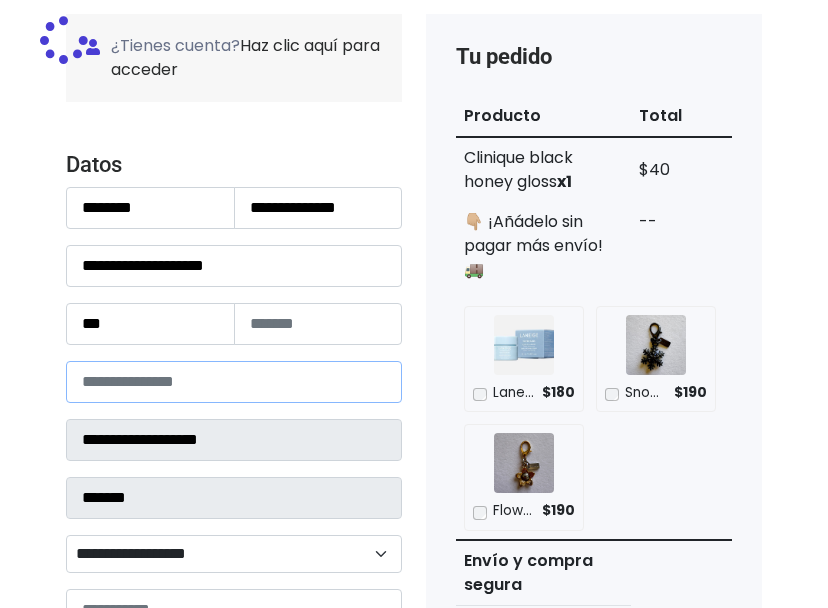 select 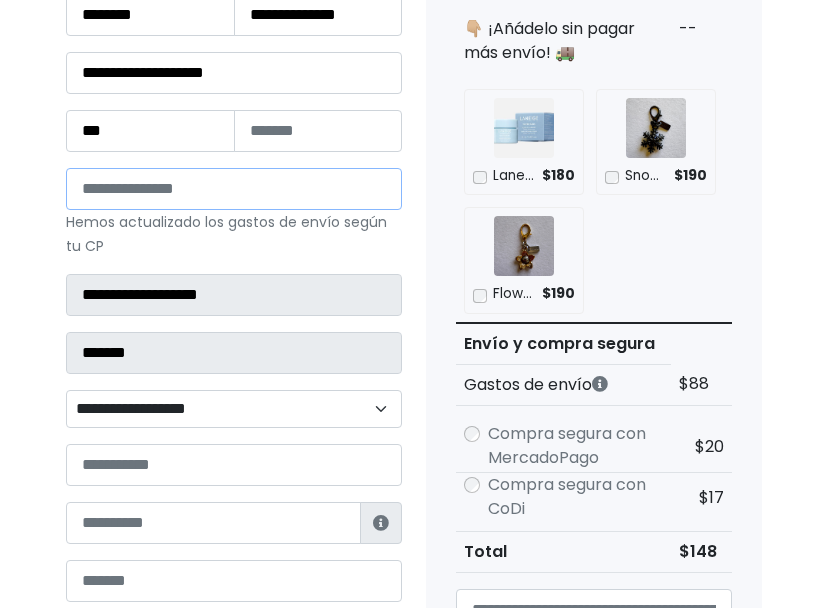 scroll, scrollTop: 411, scrollLeft: 0, axis: vertical 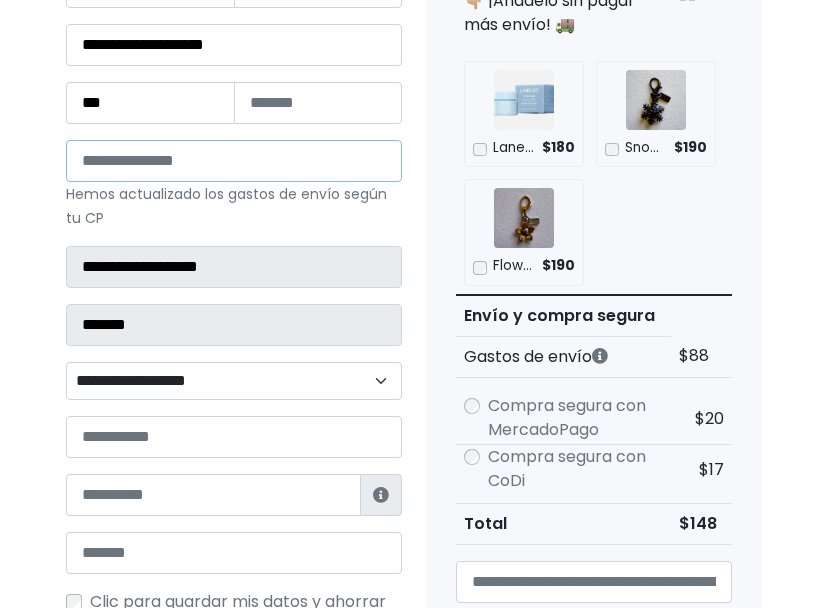 type on "*****" 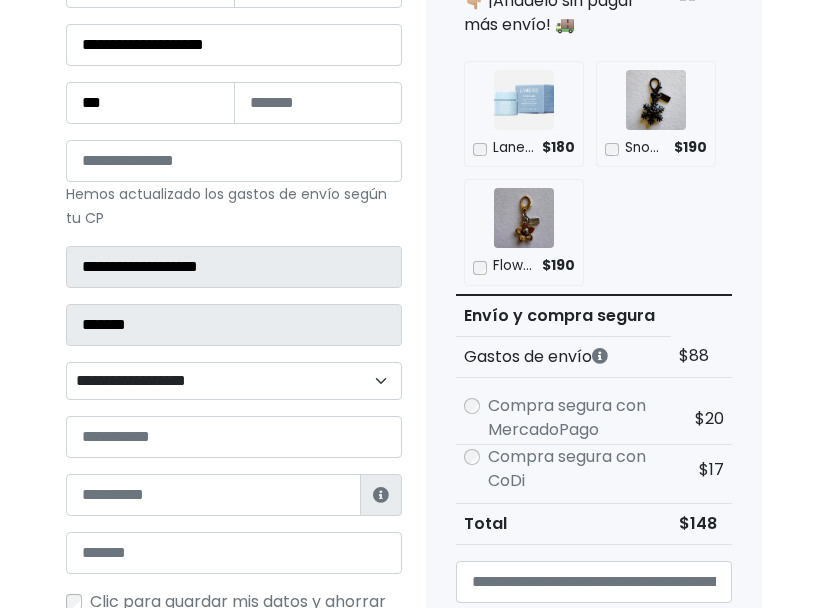 click on "**********" at bounding box center [234, 381] 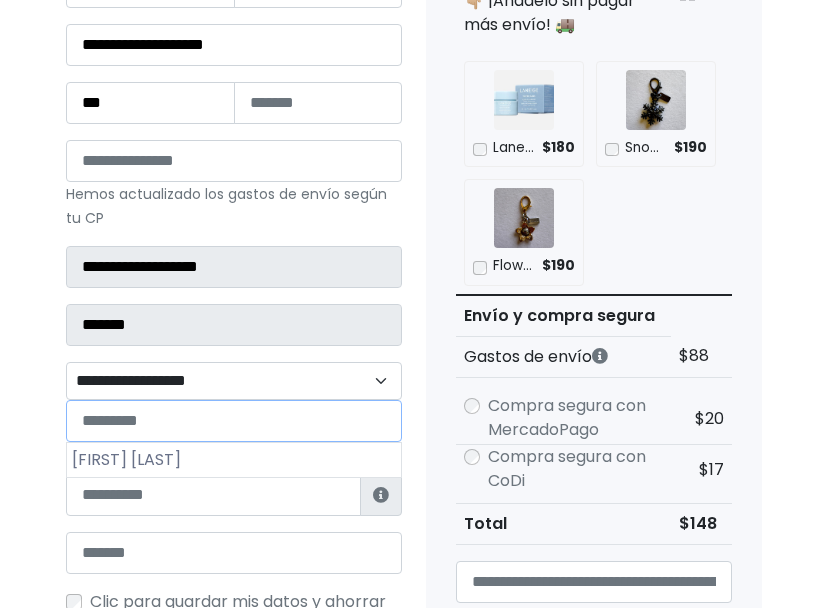 click at bounding box center [234, 421] 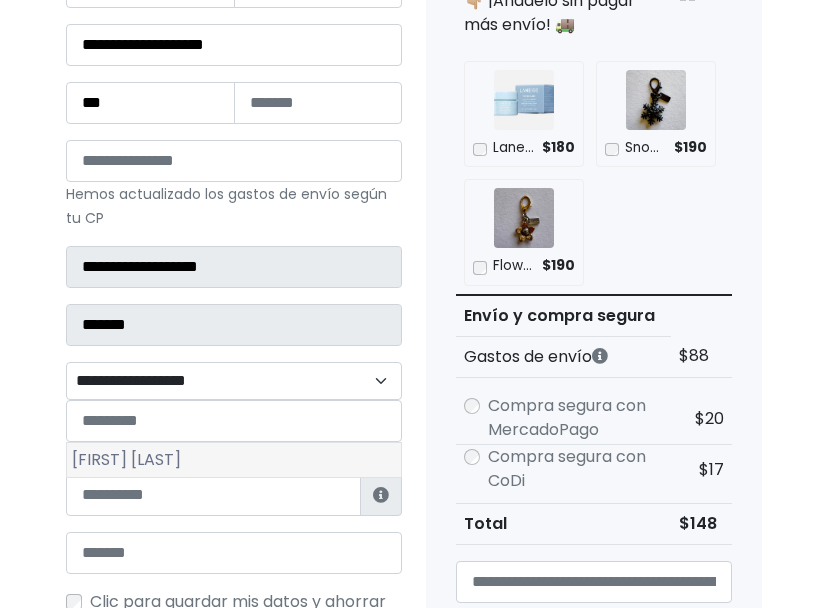 click on "Primo Tapia" at bounding box center [234, 460] 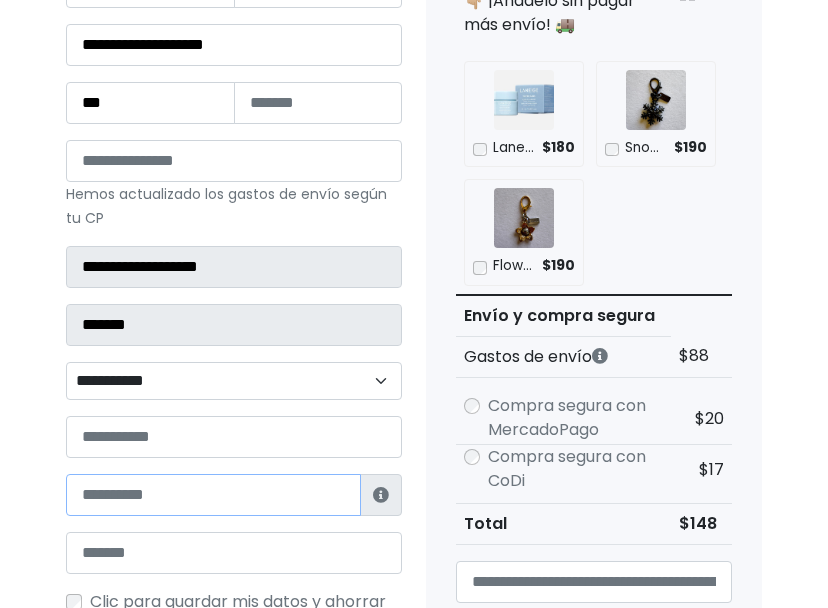 click at bounding box center (213, 495) 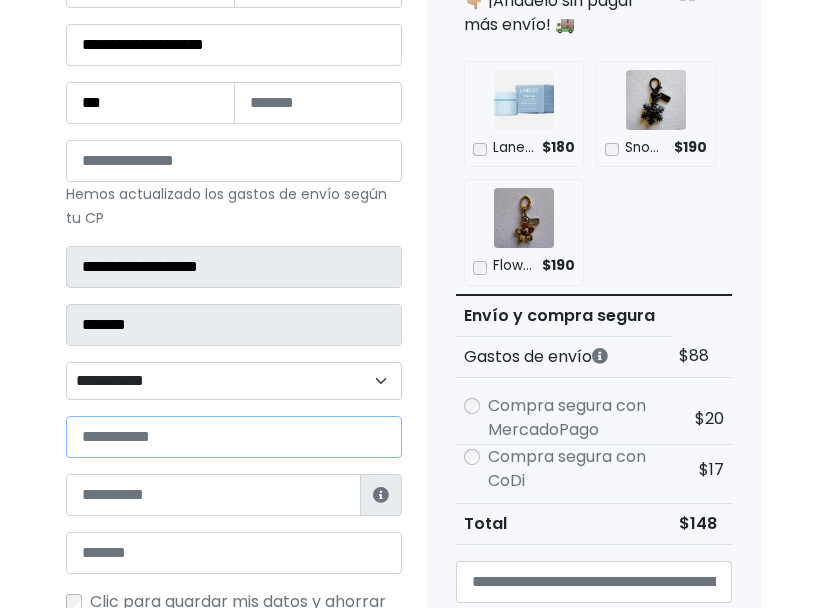 click at bounding box center [234, 437] 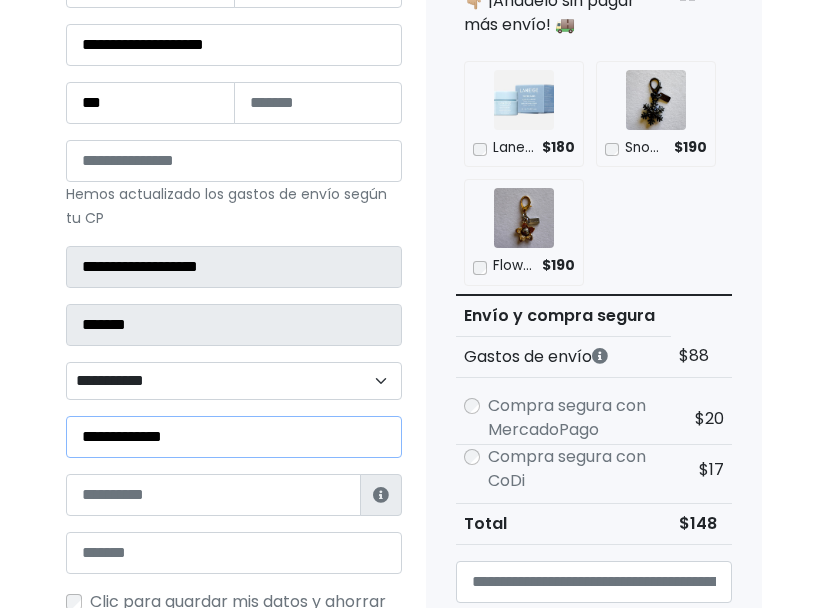 type on "**********" 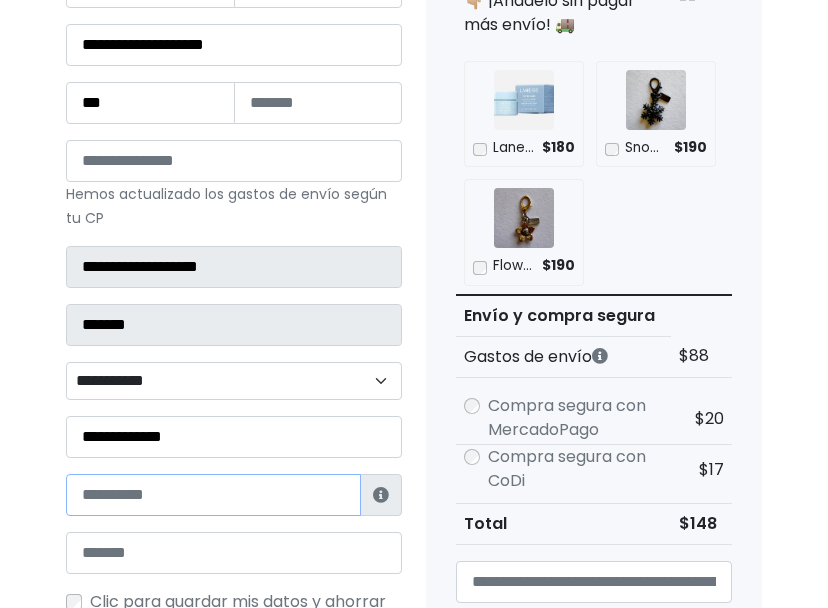 click at bounding box center [213, 495] 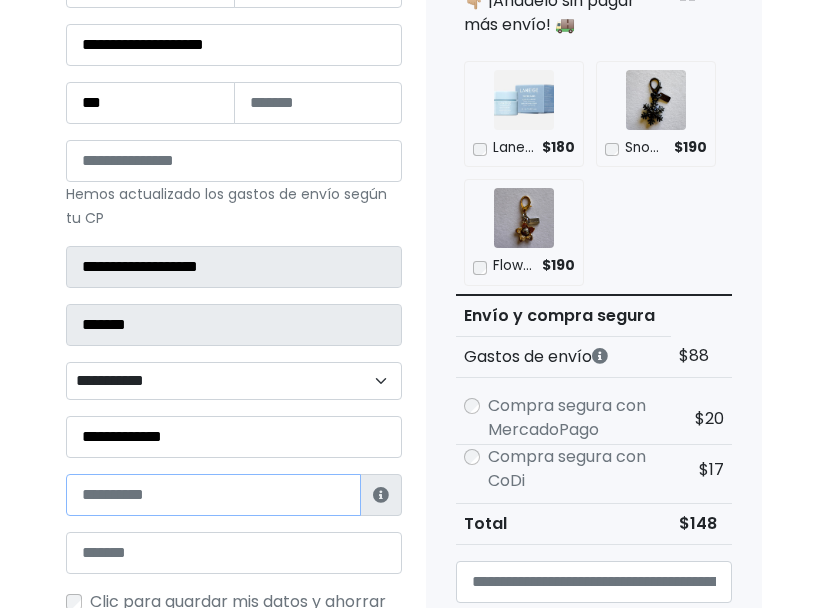 paste on "**********" 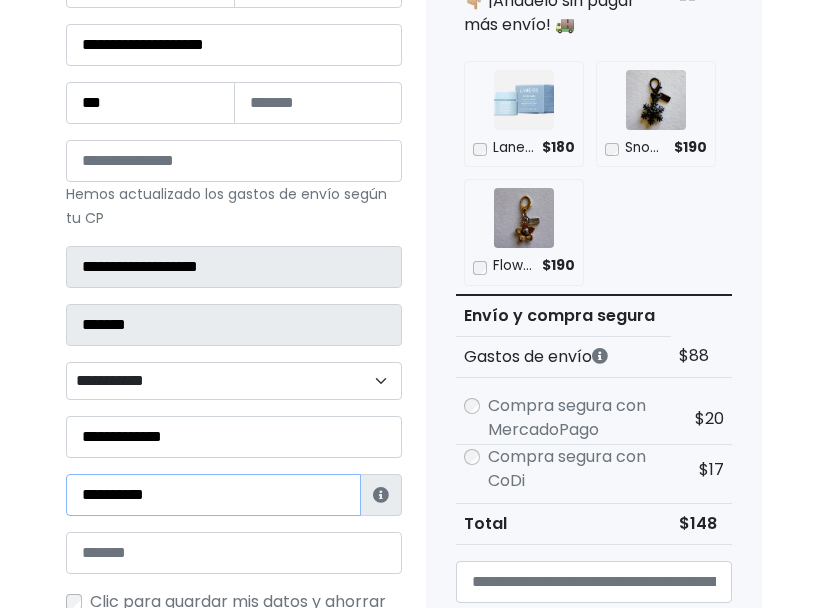 type on "**********" 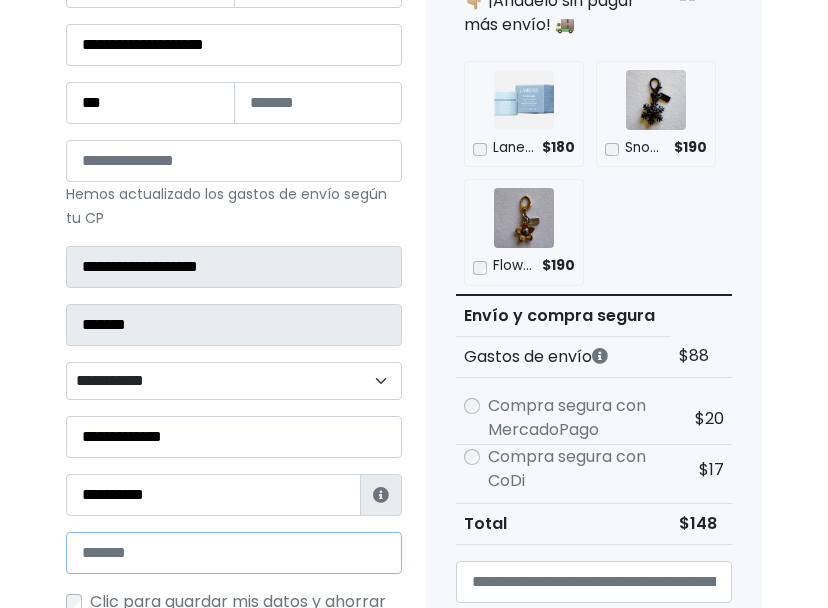 click at bounding box center (234, 553) 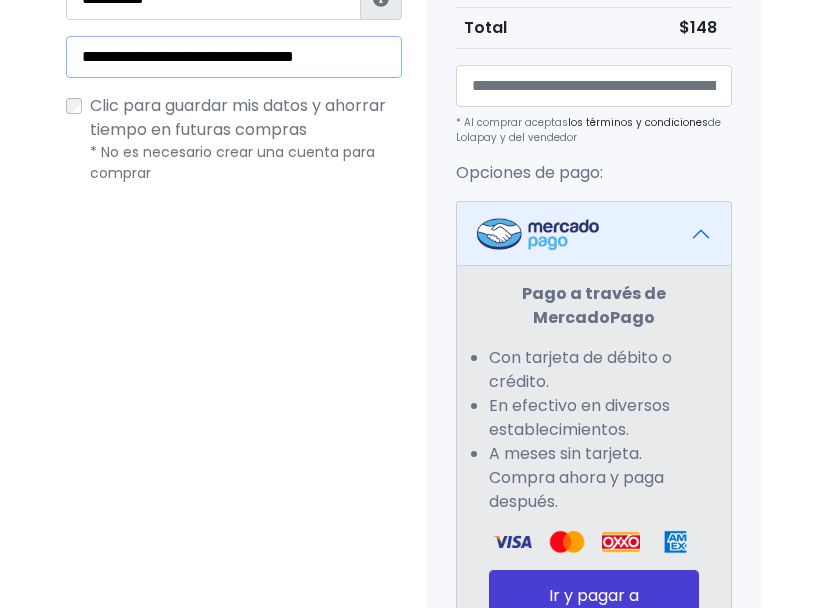 scroll, scrollTop: 1011, scrollLeft: 0, axis: vertical 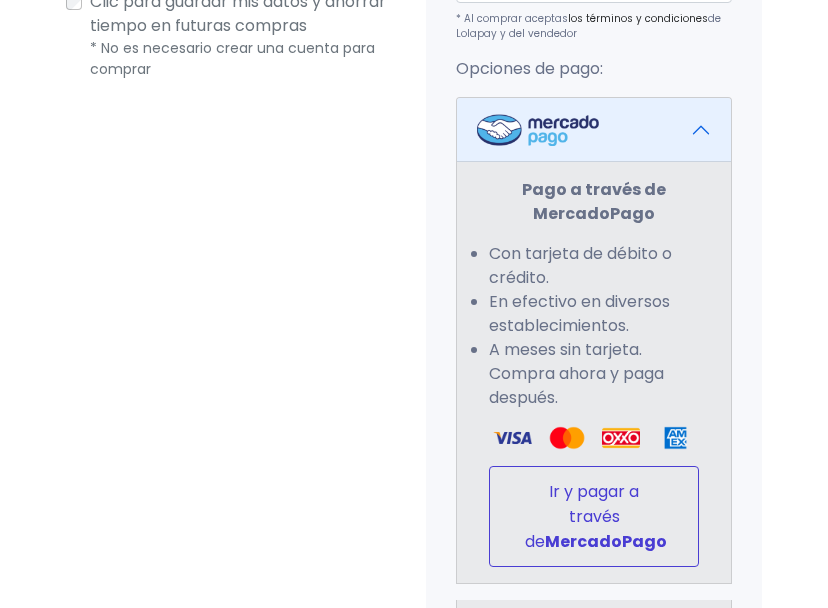 type on "**********" 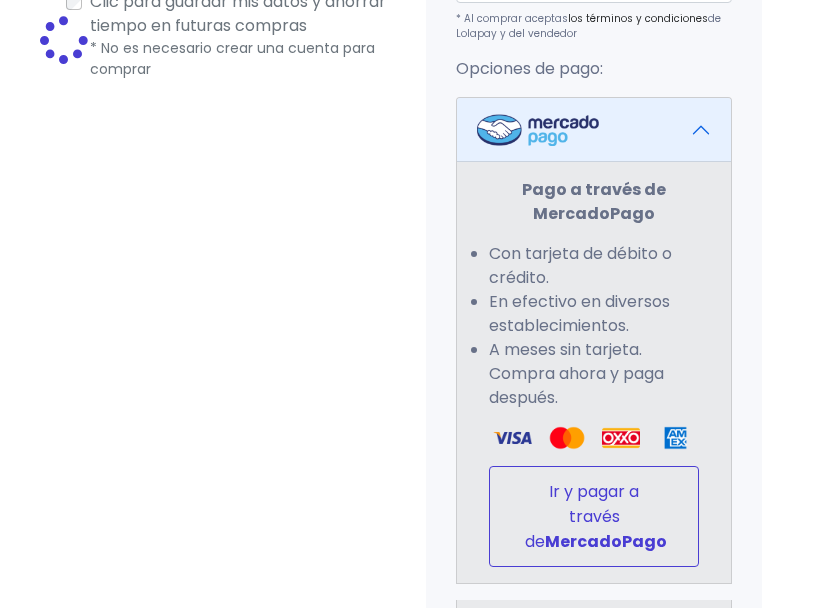 click on "Ir y pagar a través de  MercadoPago" at bounding box center (594, 516) 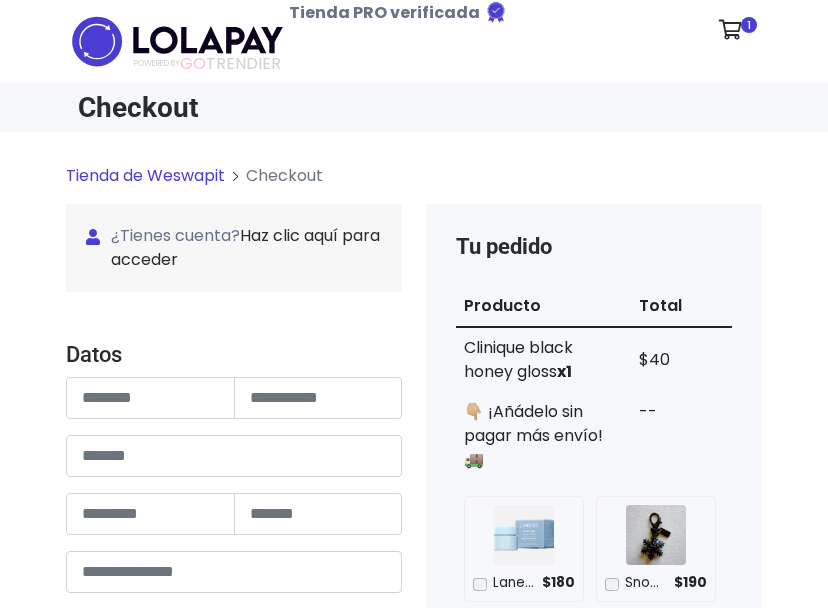 scroll, scrollTop: 0, scrollLeft: 0, axis: both 